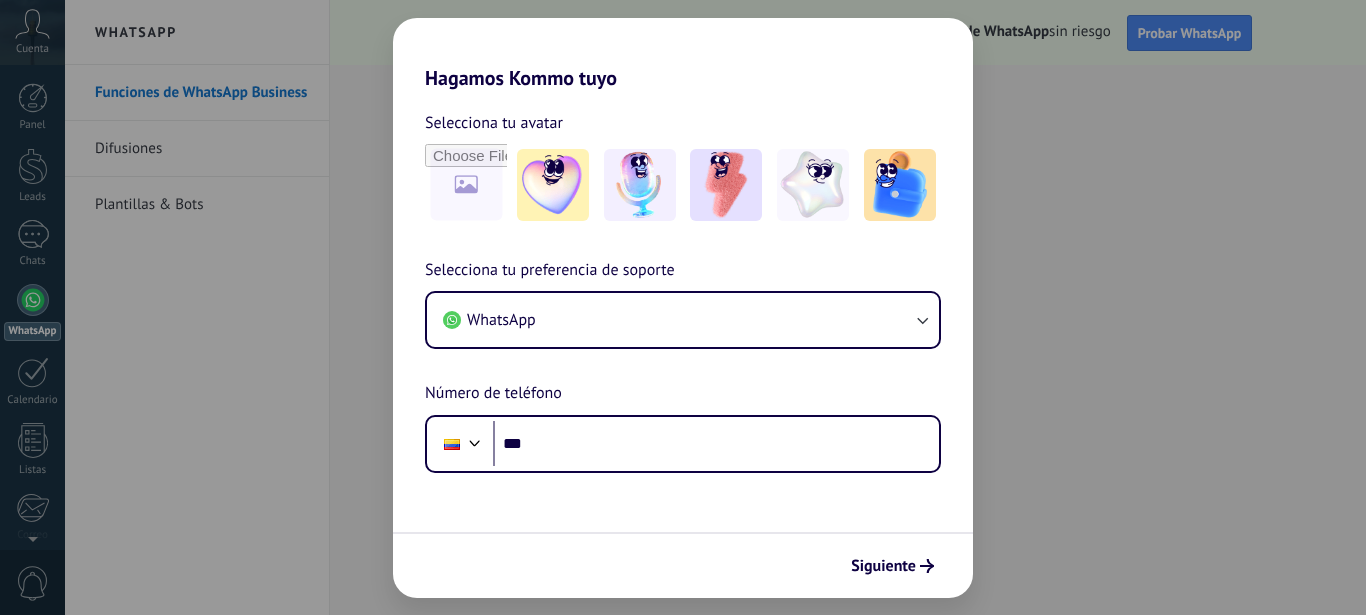 scroll, scrollTop: 0, scrollLeft: 0, axis: both 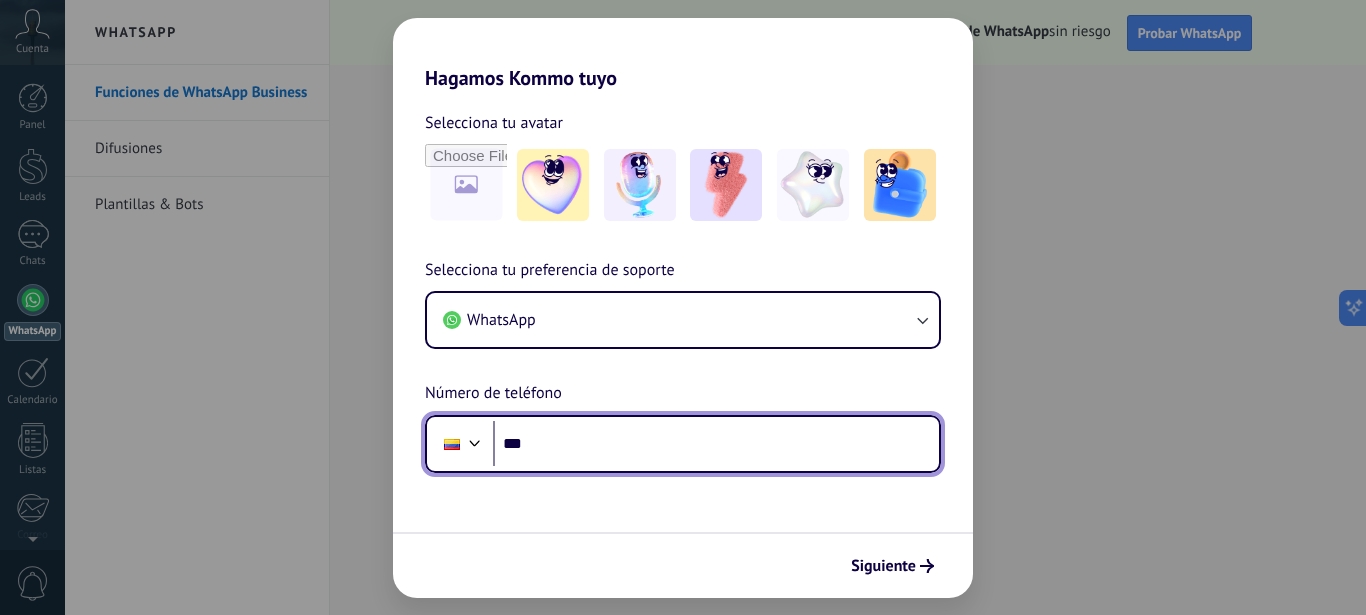 click on "***" at bounding box center (716, 444) 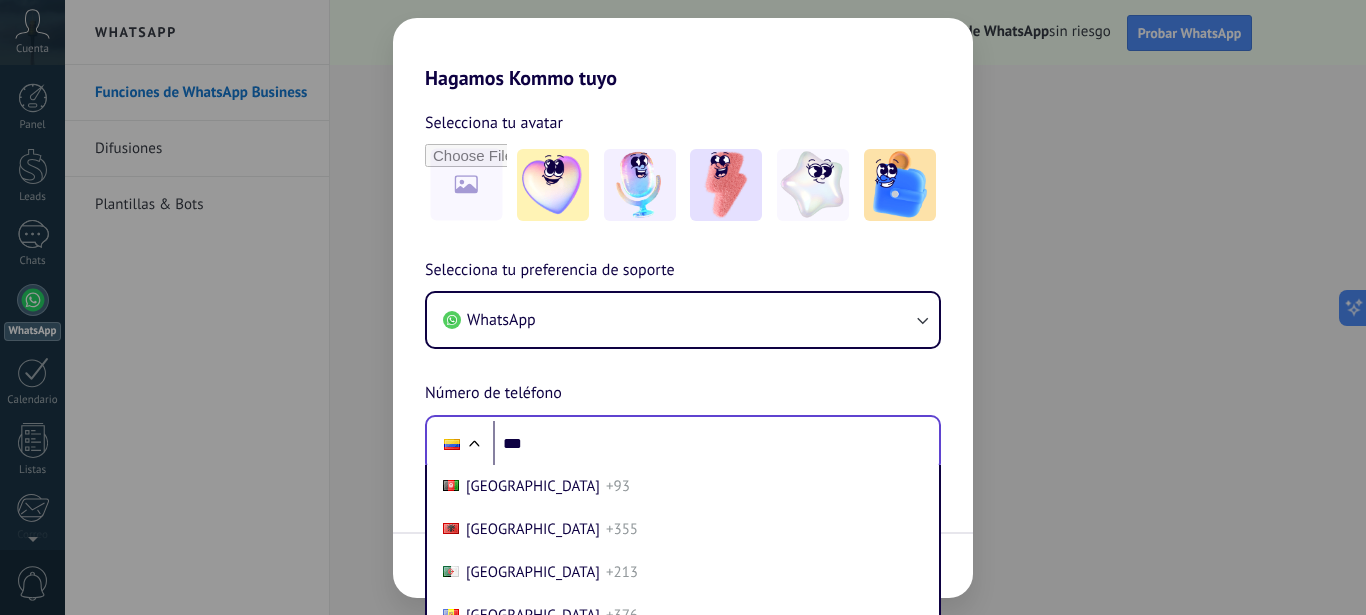 scroll, scrollTop: 1479, scrollLeft: 0, axis: vertical 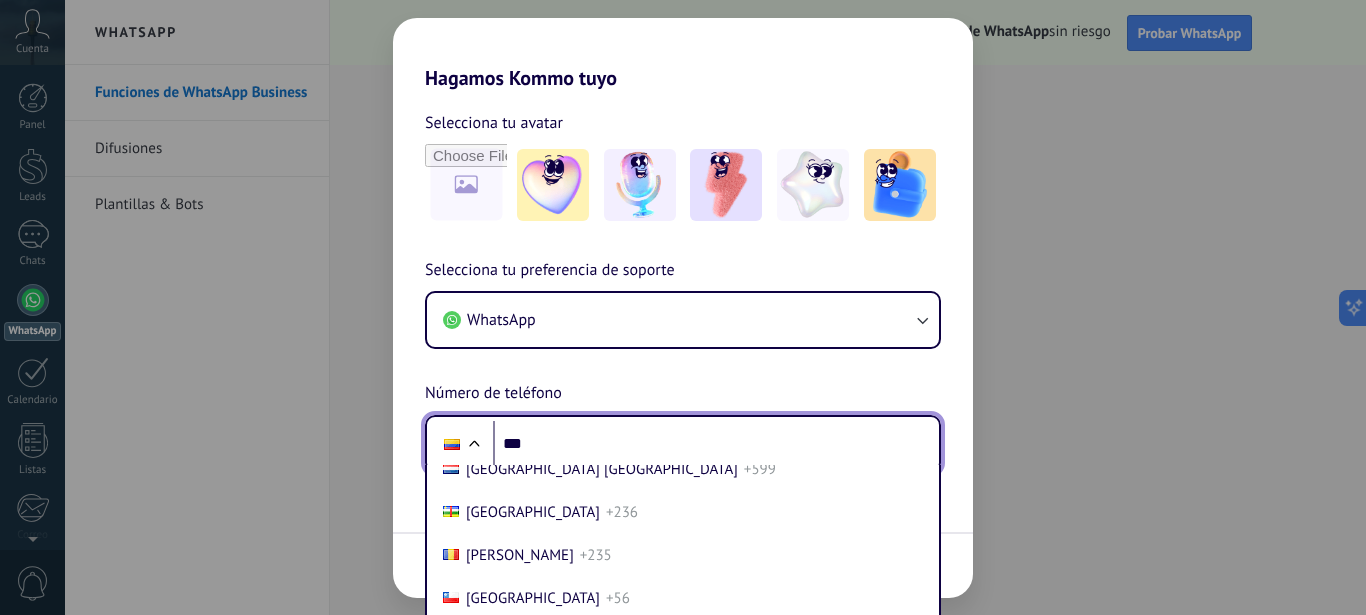 click at bounding box center (474, 446) 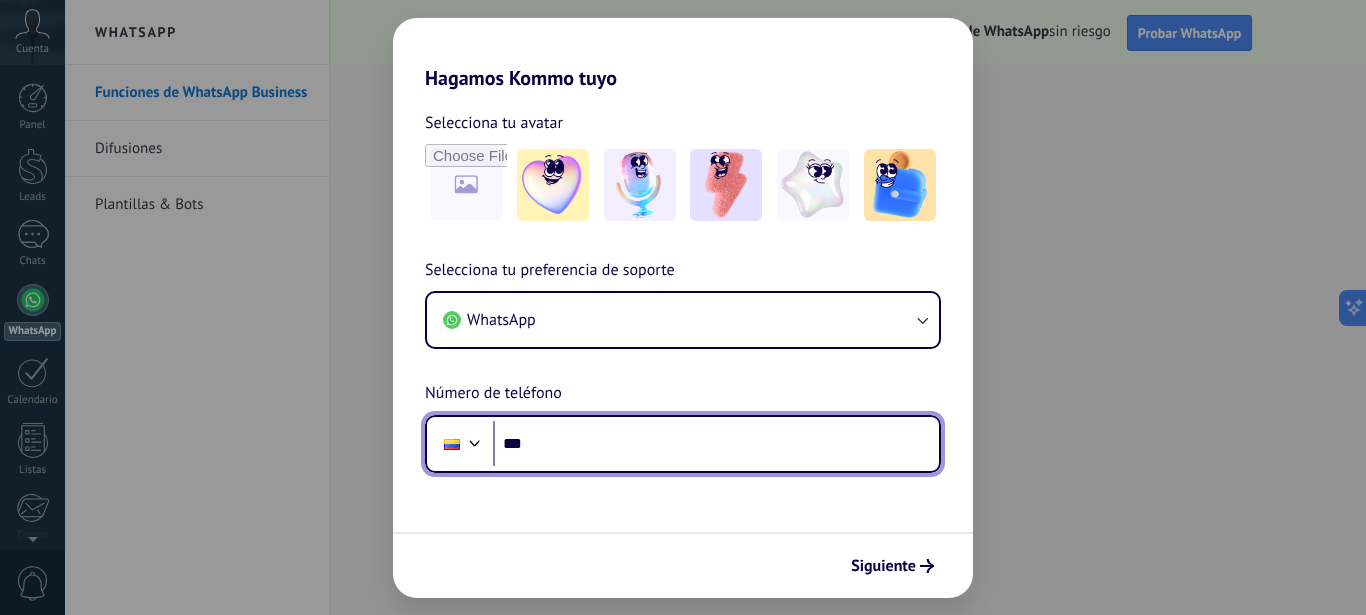 click on "***" at bounding box center (716, 444) 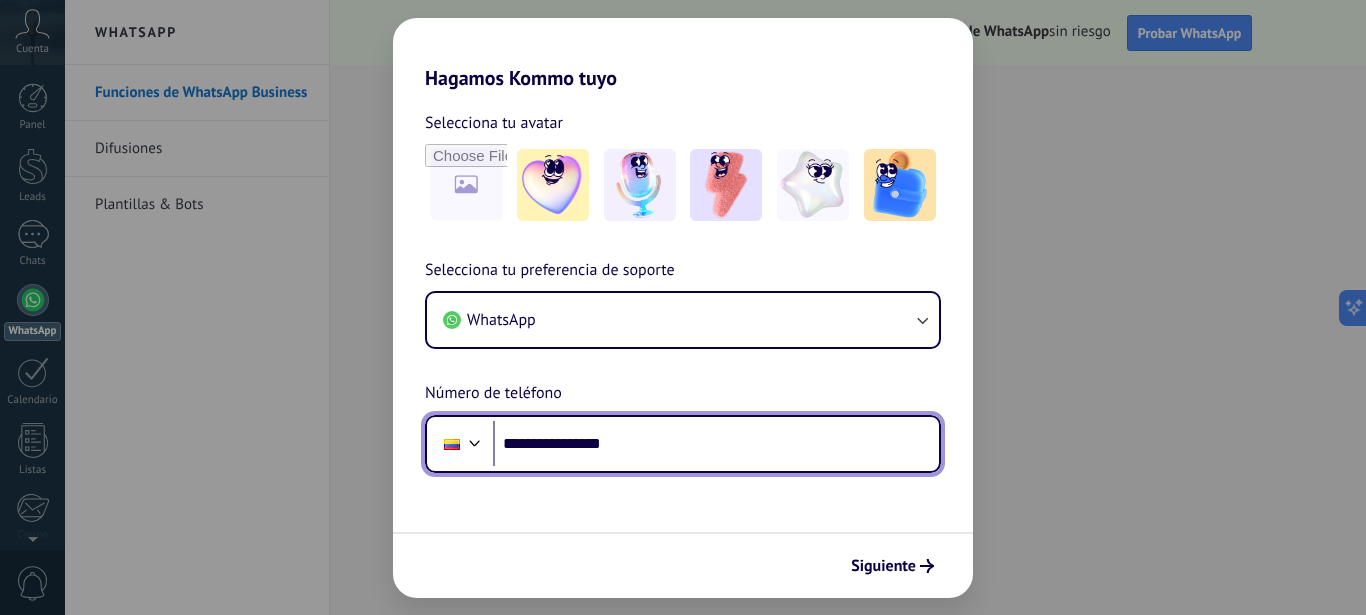 type on "**********" 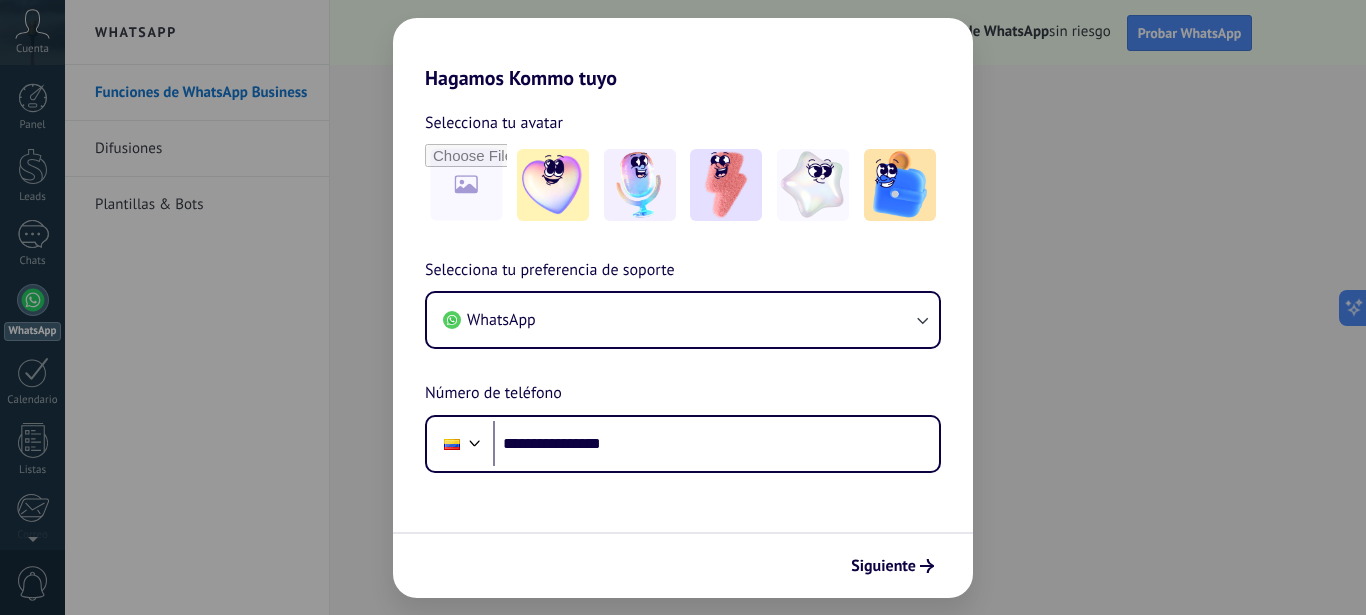 click on "Selecciona tu preferencia de soporte" at bounding box center [550, 271] 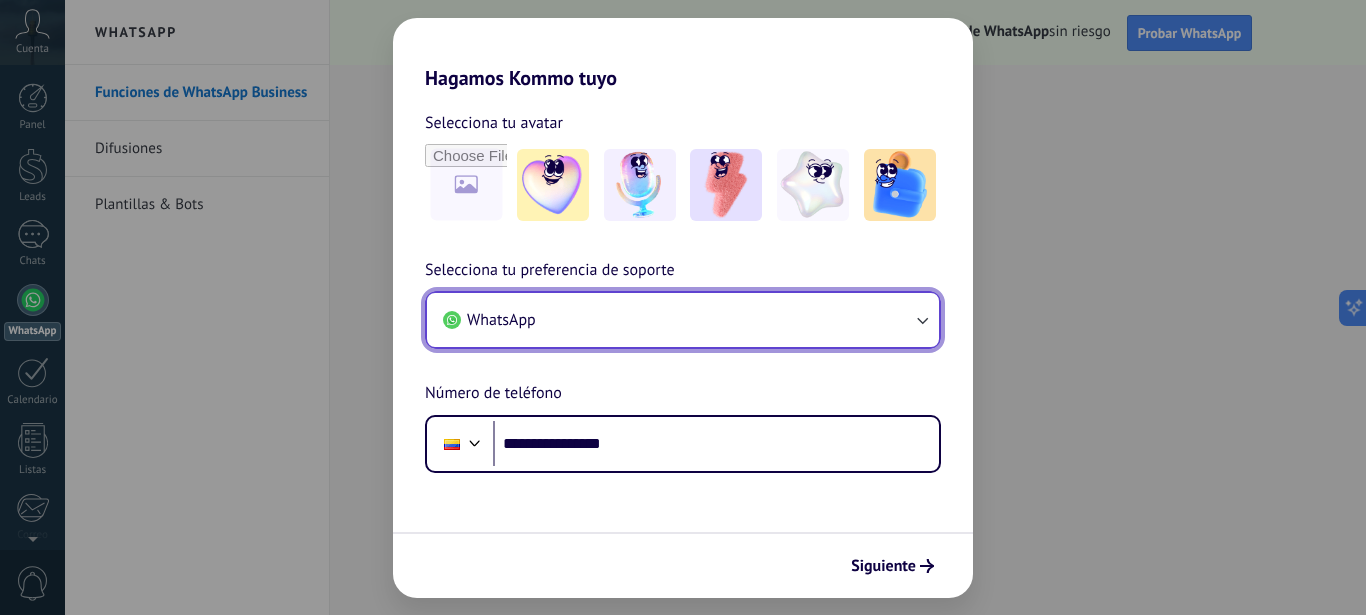 click on "WhatsApp" at bounding box center (683, 320) 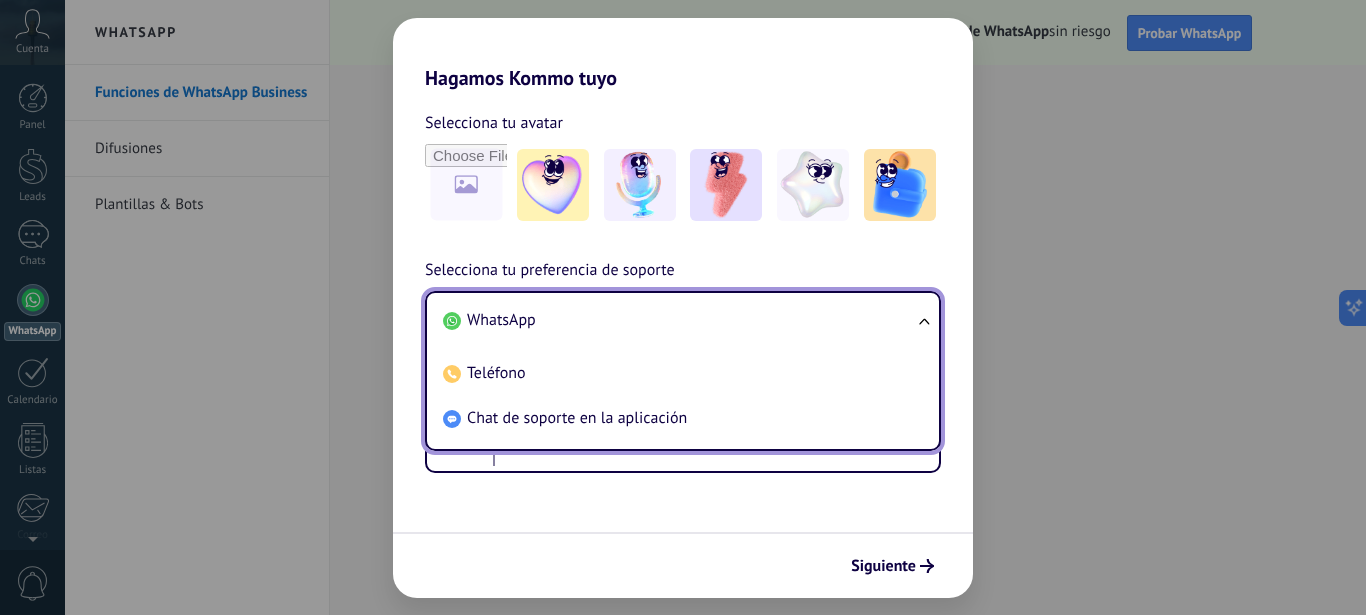 click on "WhatsApp" at bounding box center [679, 320] 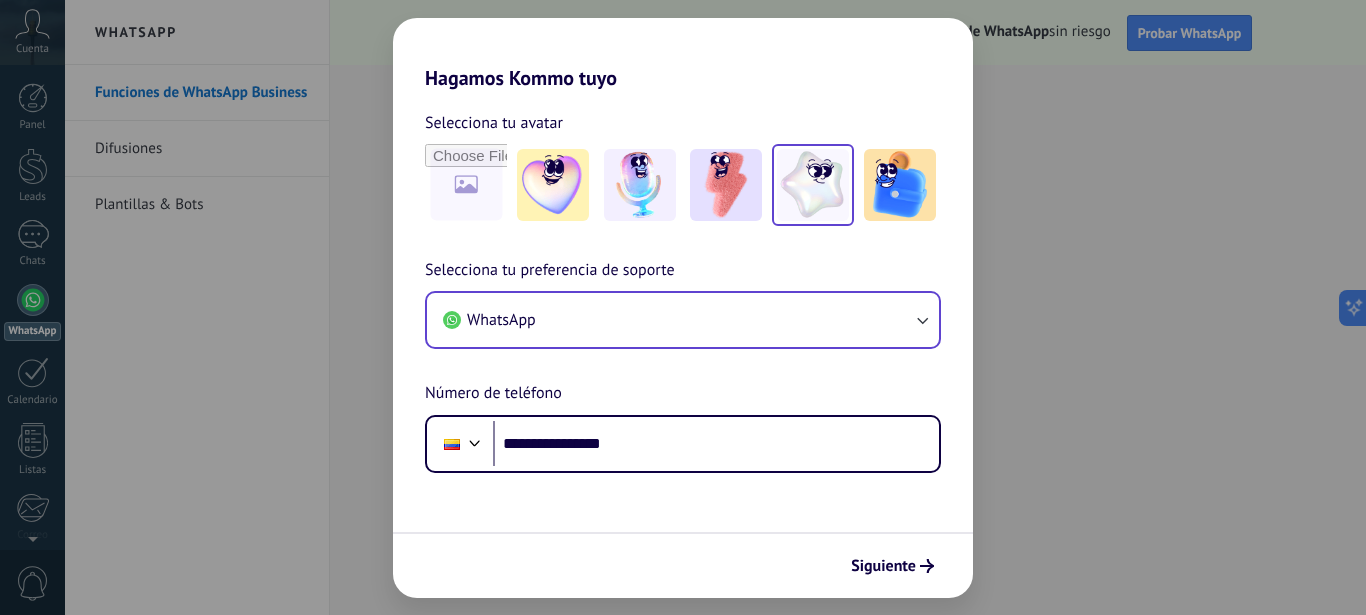 click at bounding box center [813, 185] 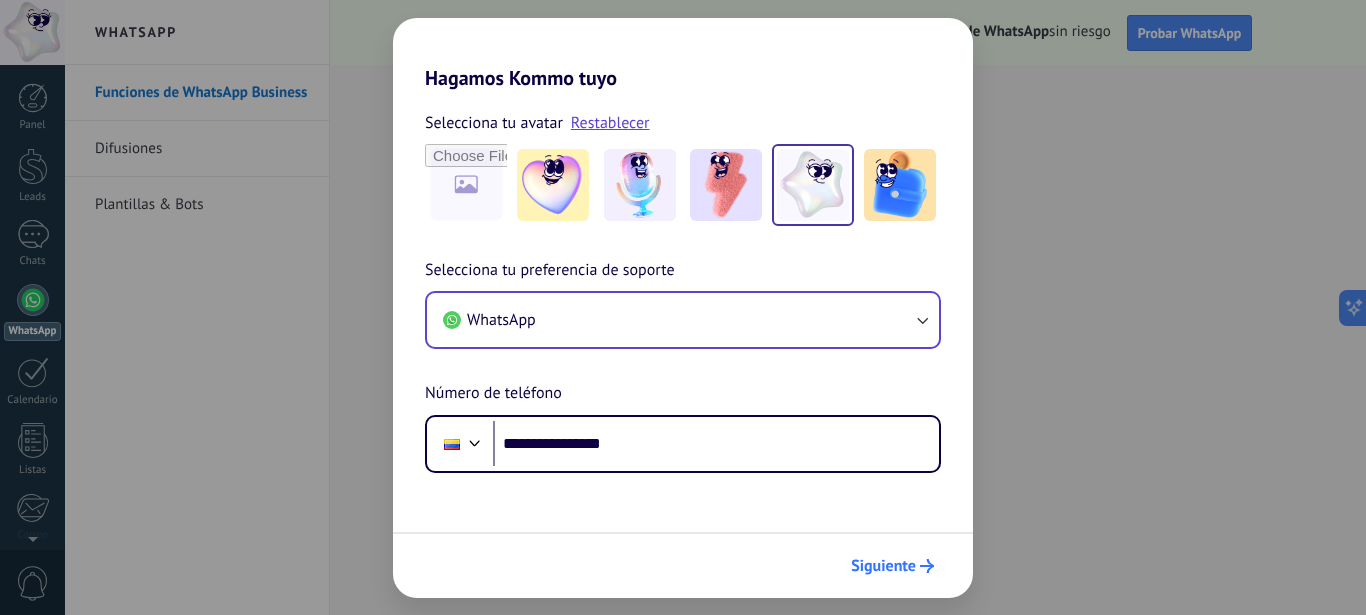 click on "Siguiente" at bounding box center [883, 566] 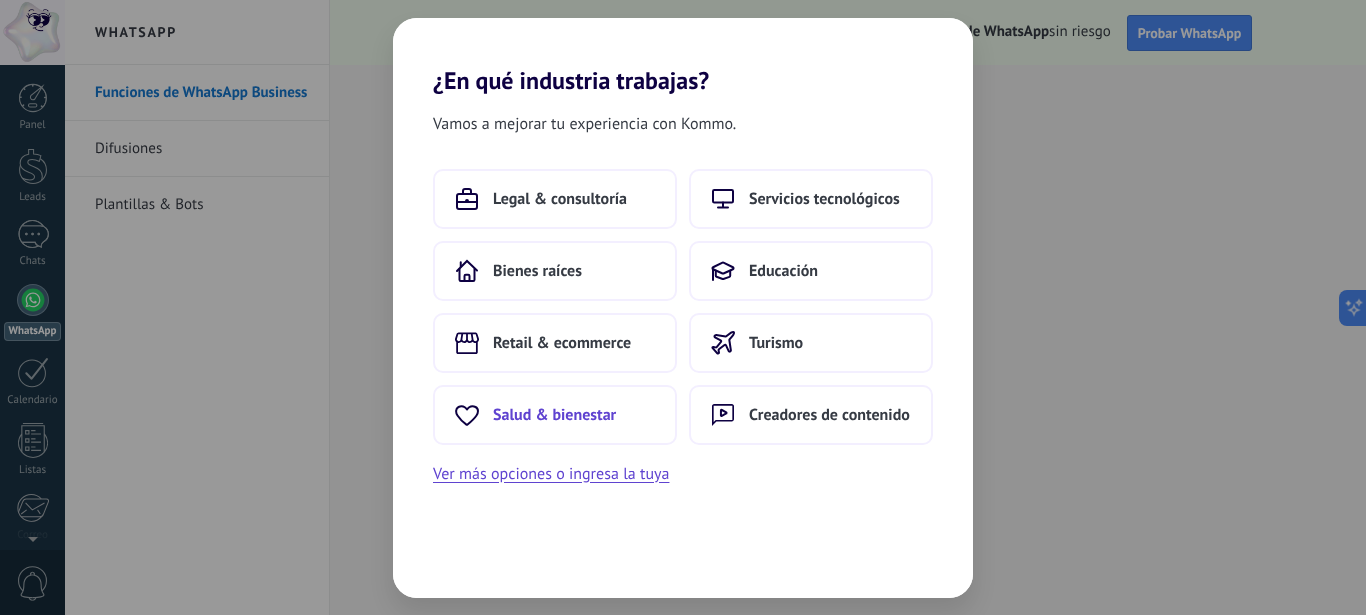 click on "Salud & bienestar" at bounding box center [554, 415] 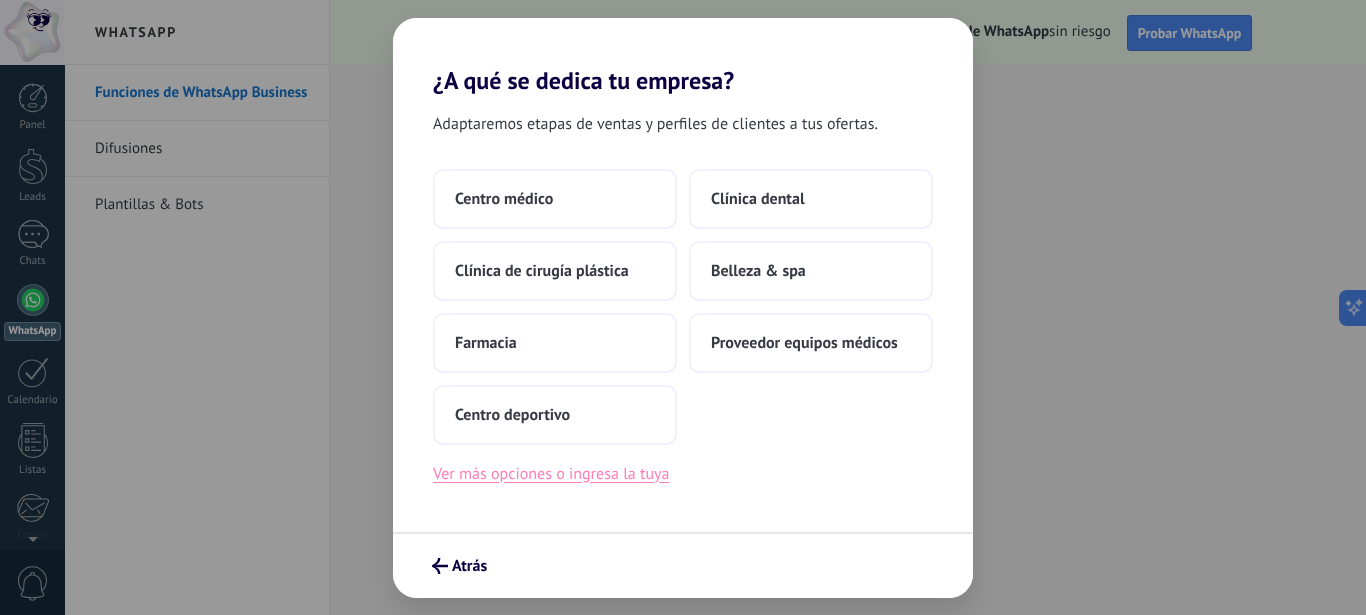 click on "Ver más opciones o ingresa la tuya" at bounding box center (551, 474) 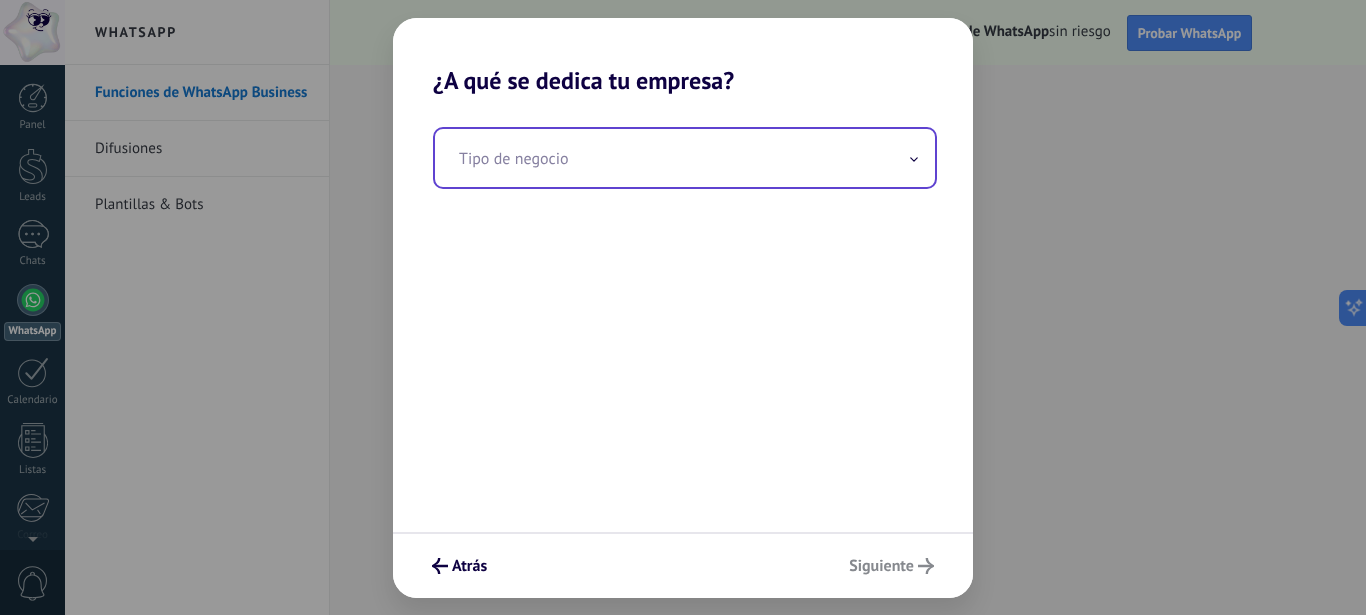 click at bounding box center (685, 158) 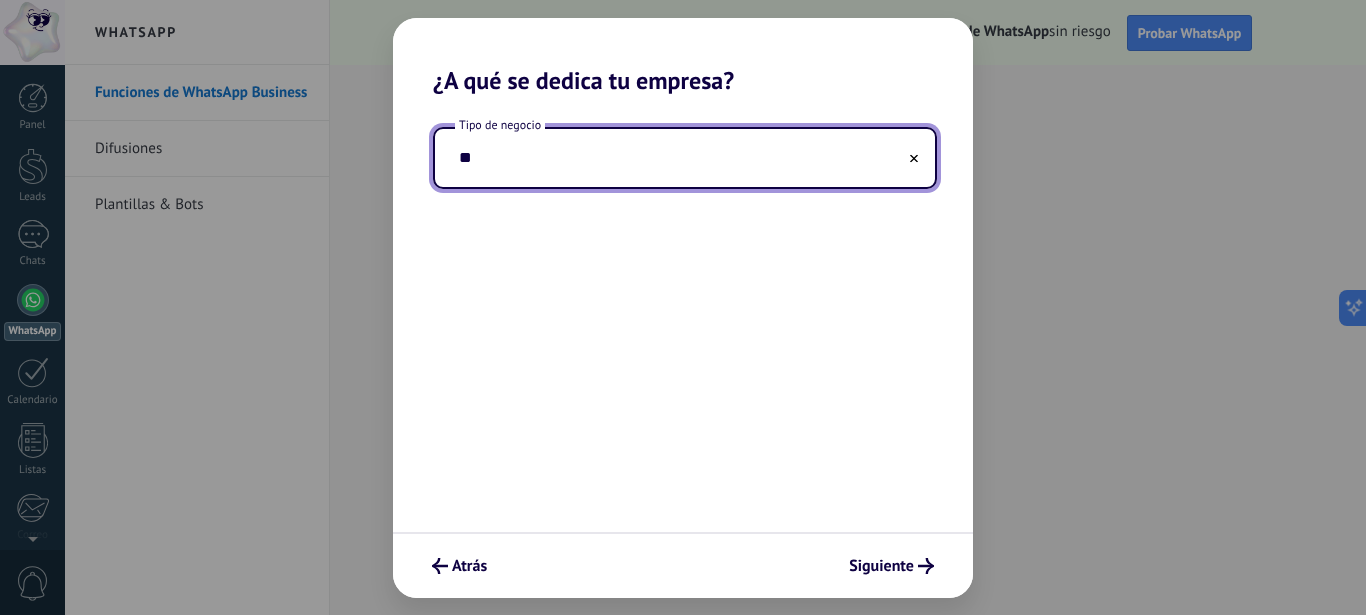 type on "*" 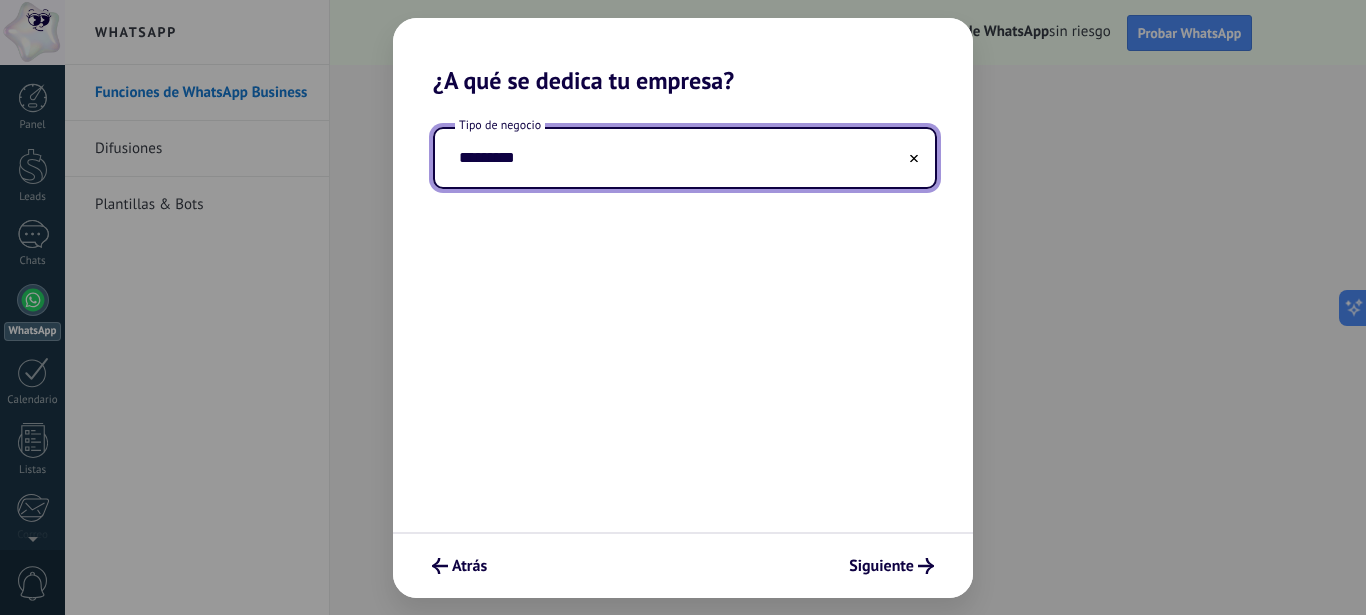 type on "*********" 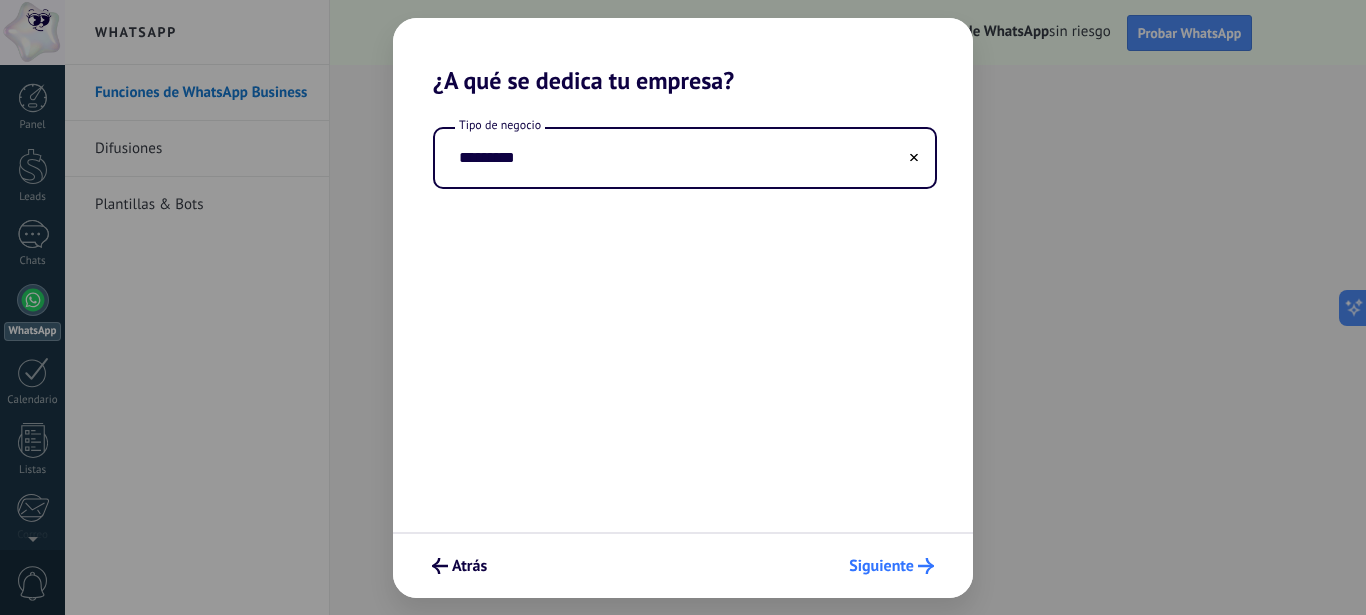 click on "Siguiente" at bounding box center (881, 566) 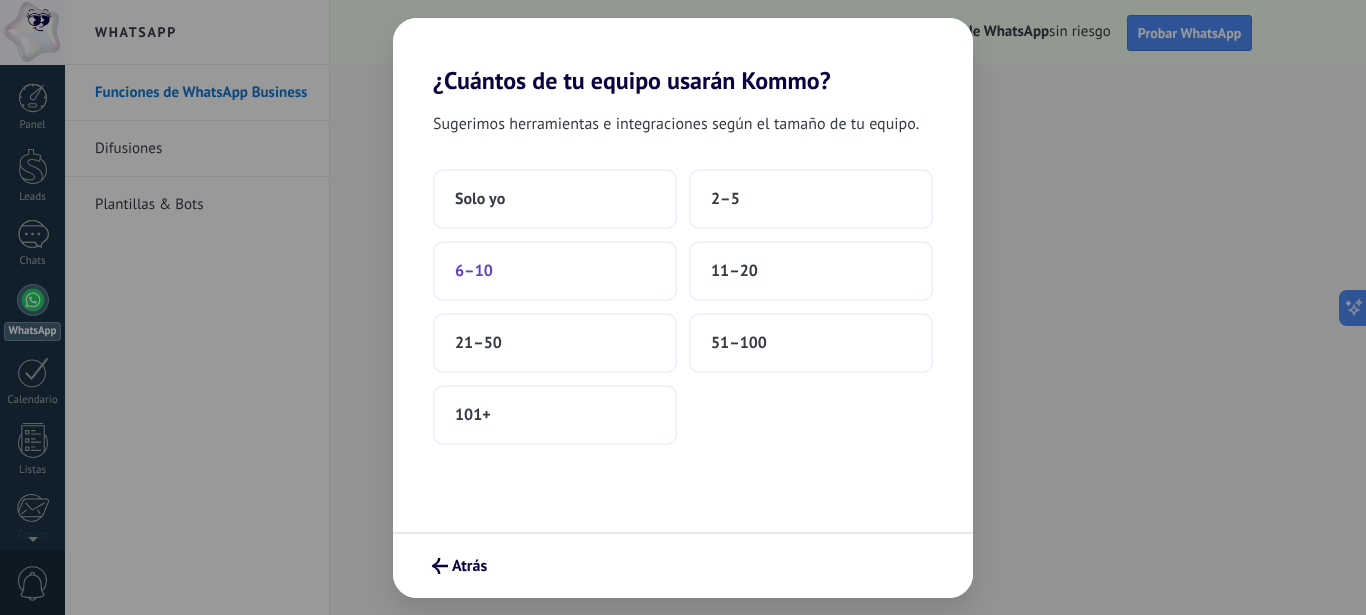 click on "6–10" at bounding box center [474, 271] 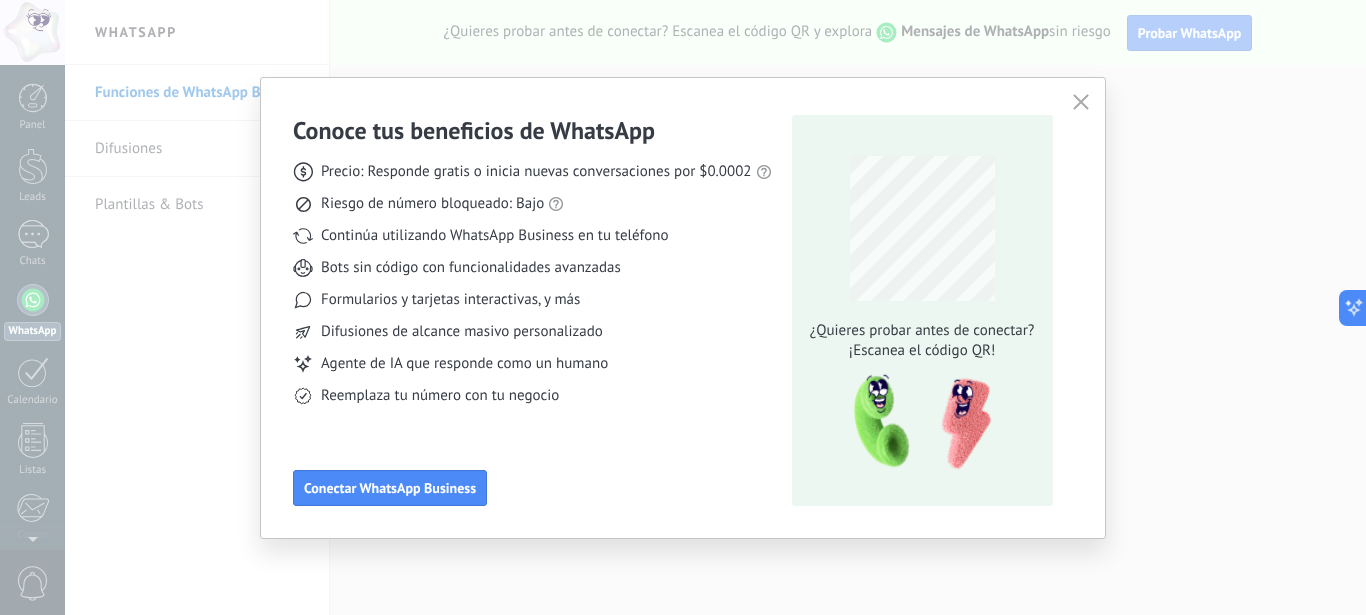 click on "Conoce tus beneficios de WhatsApp Precio: Responde gratis o inicia nuevas conversaciones por $0.0002 Riesgo de número bloqueado: Bajo Continúa utilizando WhatsApp Business en tu teléfono Bots sin código con funcionalidades avanzadas Formularios y tarjetas interactivas, y más Difusiones de alcance masivo personalizado Agente de IA que responde como un humano Reemplaza tu número con tu negocio Conectar WhatsApp Business" at bounding box center [532, 310] 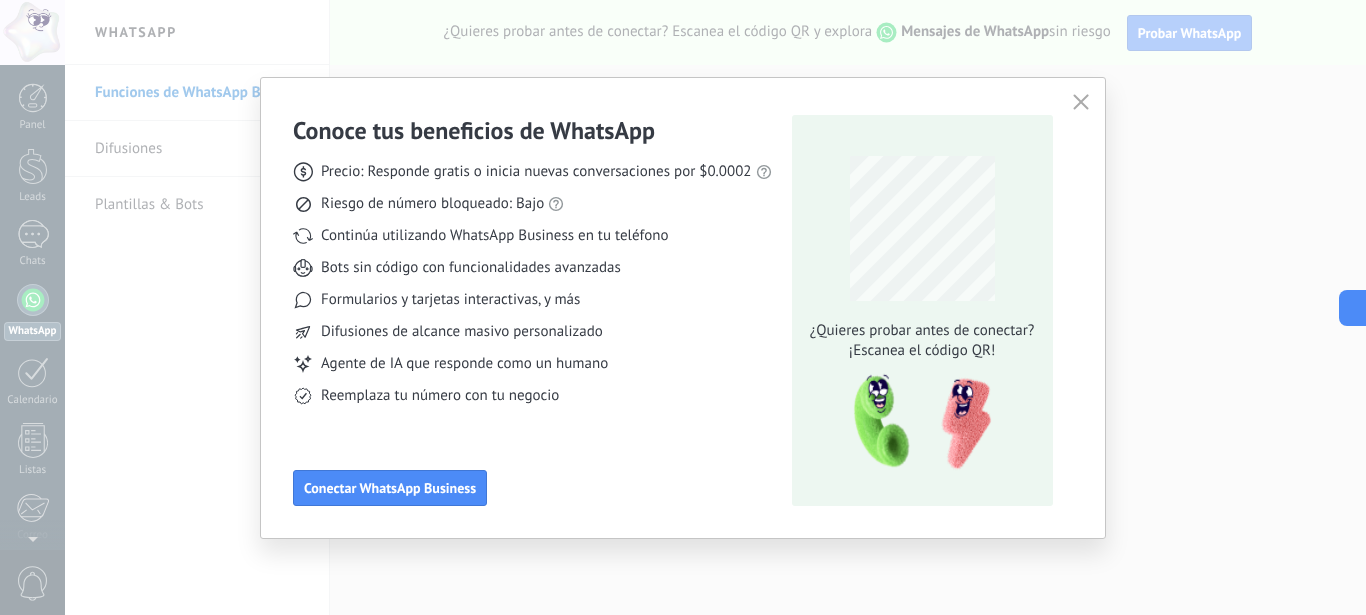 click at bounding box center (1081, 103) 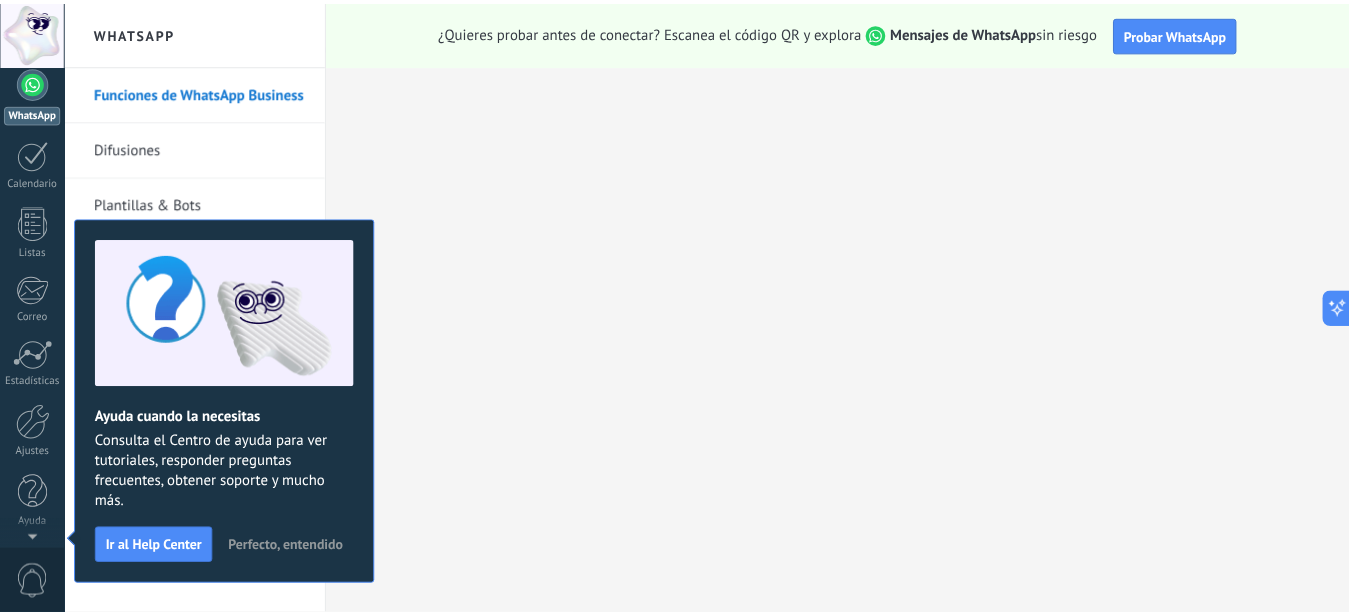 scroll, scrollTop: 0, scrollLeft: 0, axis: both 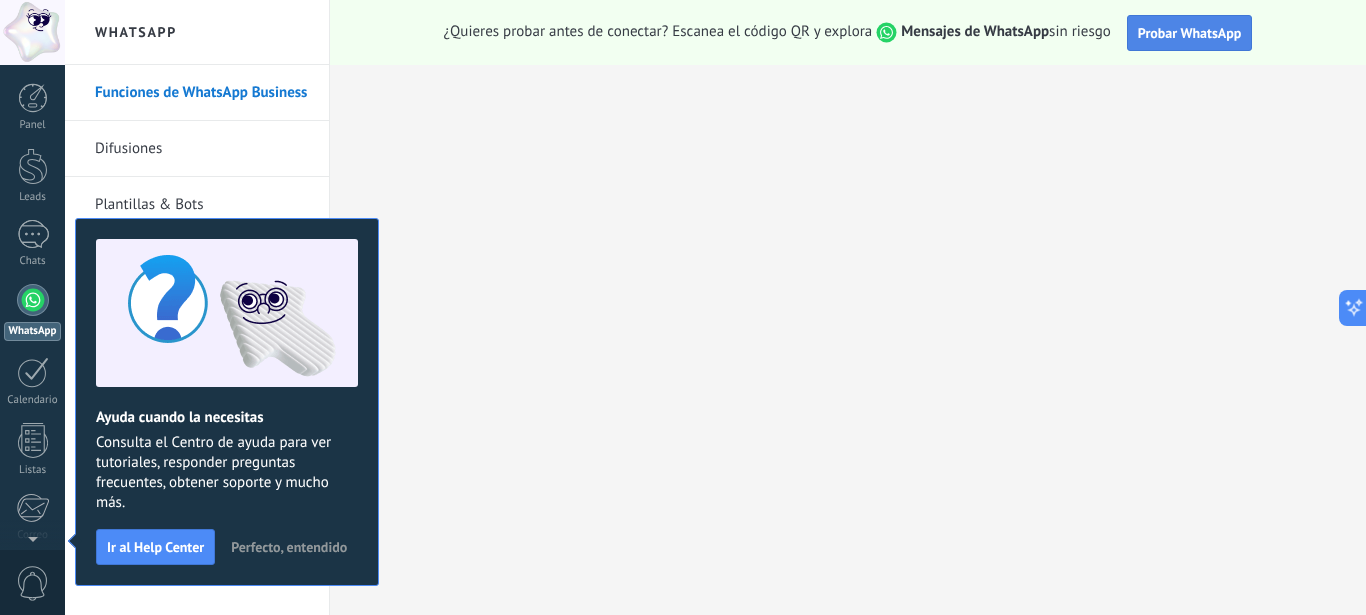 click on "Probar WhatsApp" at bounding box center [1190, 33] 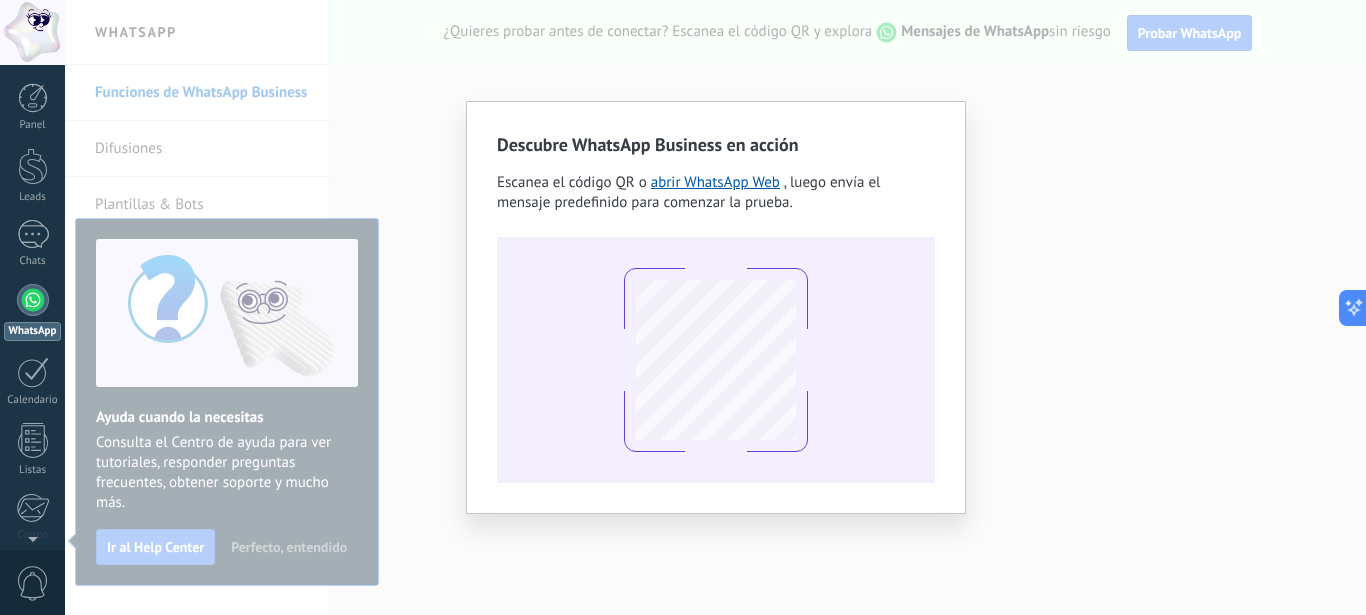 type 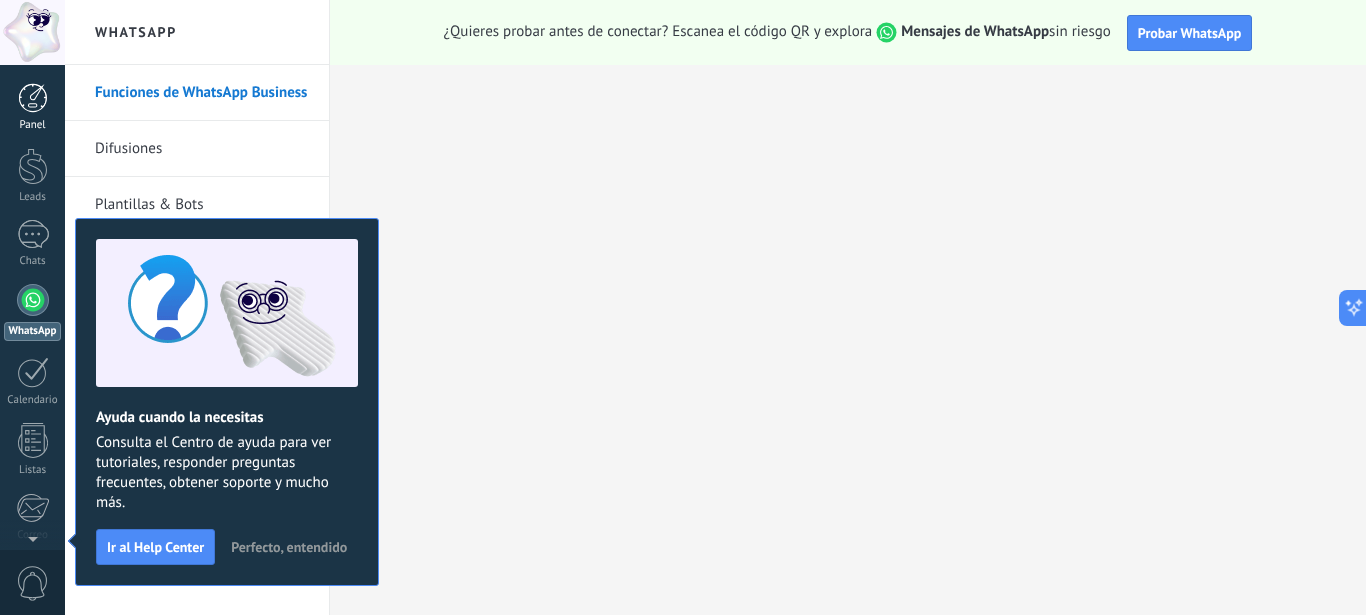 click at bounding box center (33, 98) 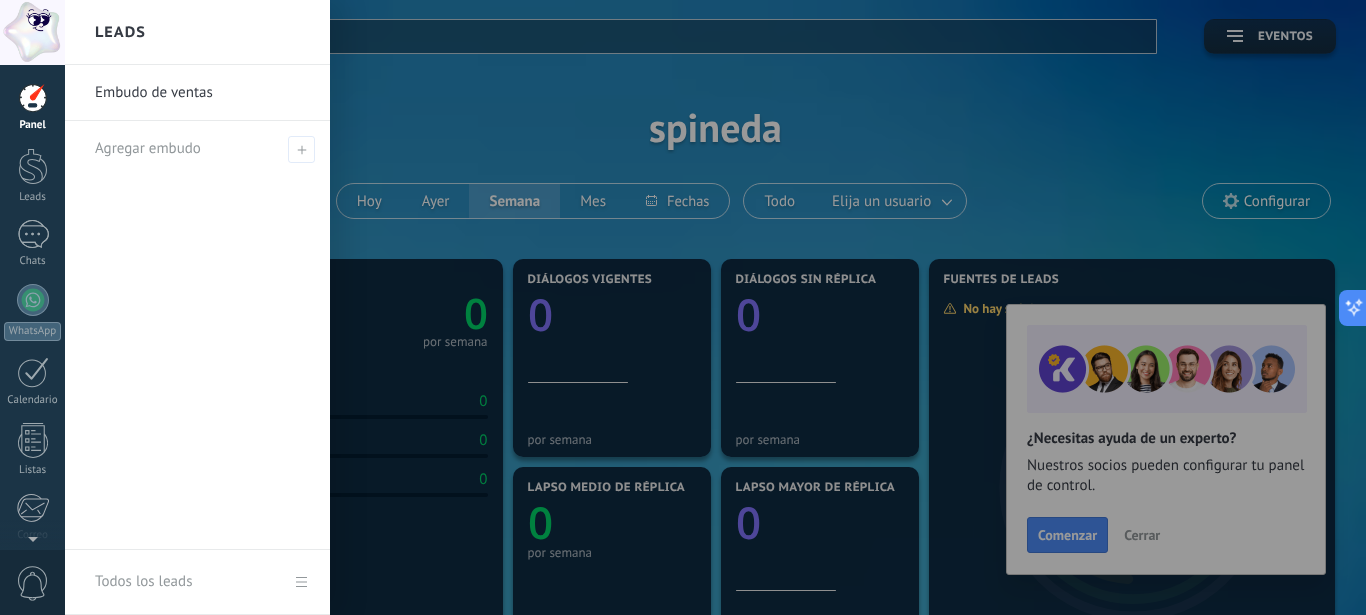 click at bounding box center (748, 307) 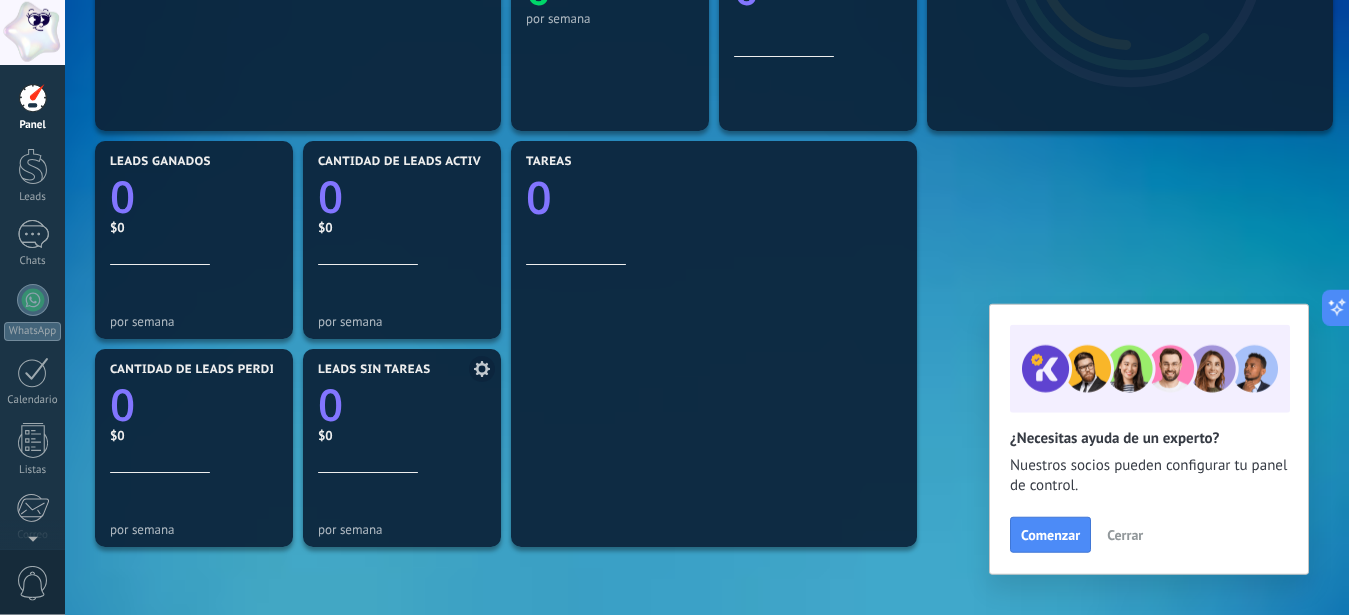scroll, scrollTop: 612, scrollLeft: 0, axis: vertical 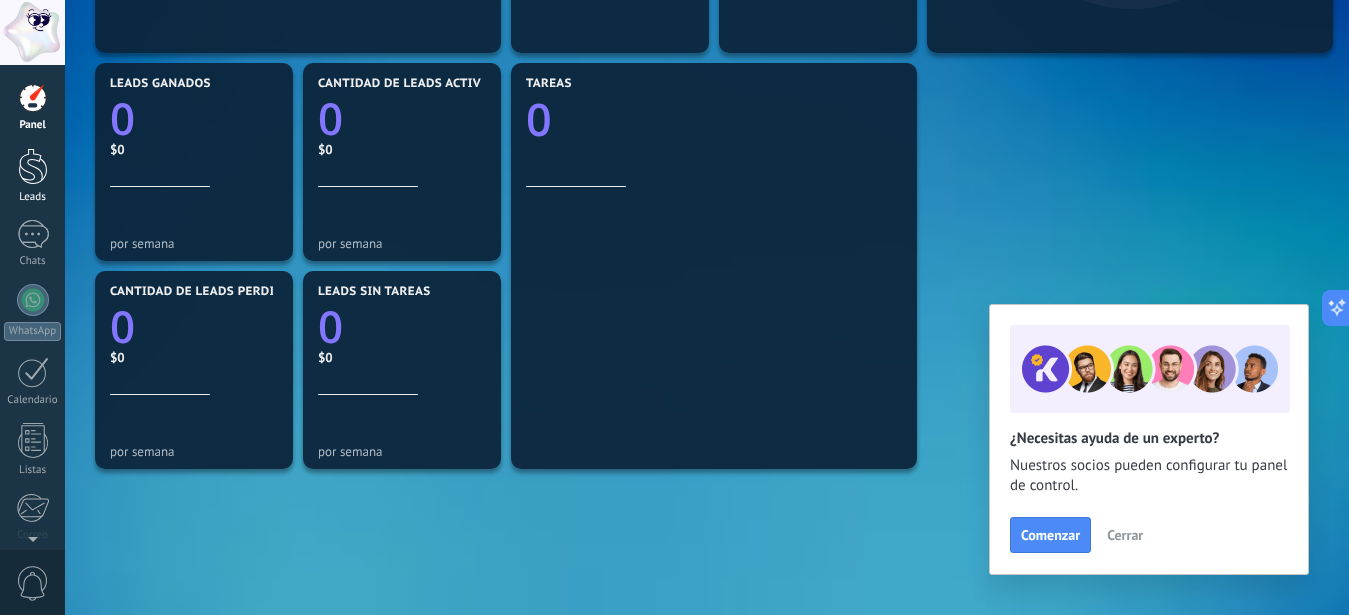 click at bounding box center [33, 166] 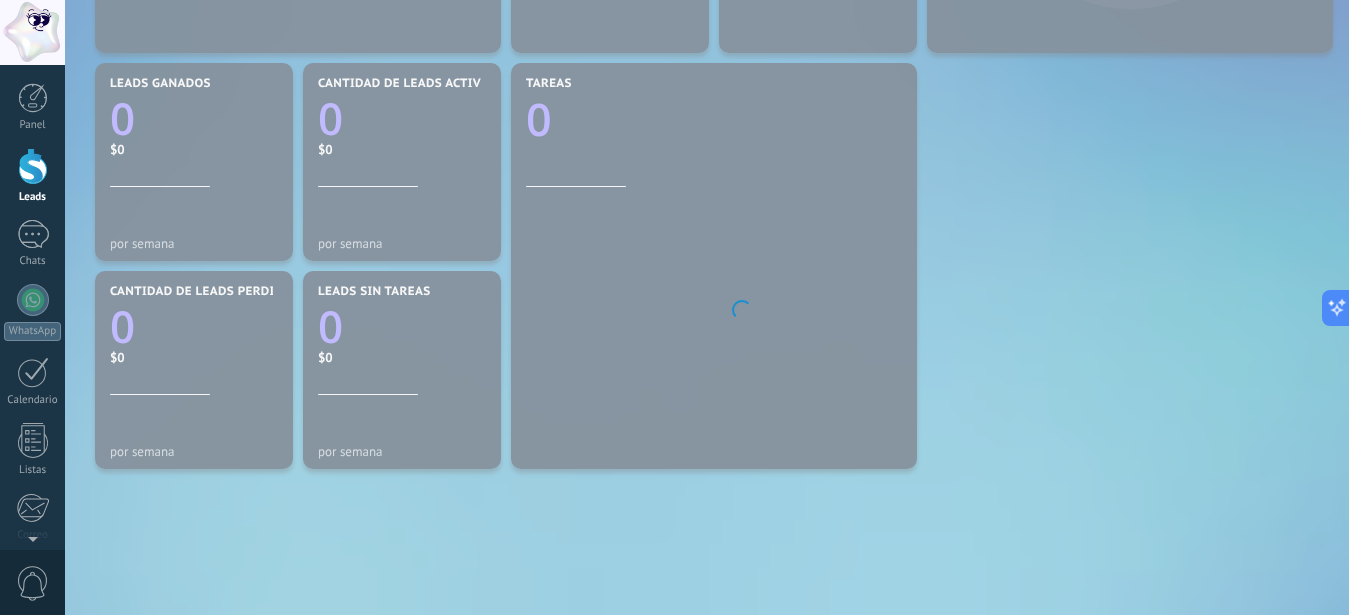 scroll, scrollTop: 0, scrollLeft: 0, axis: both 